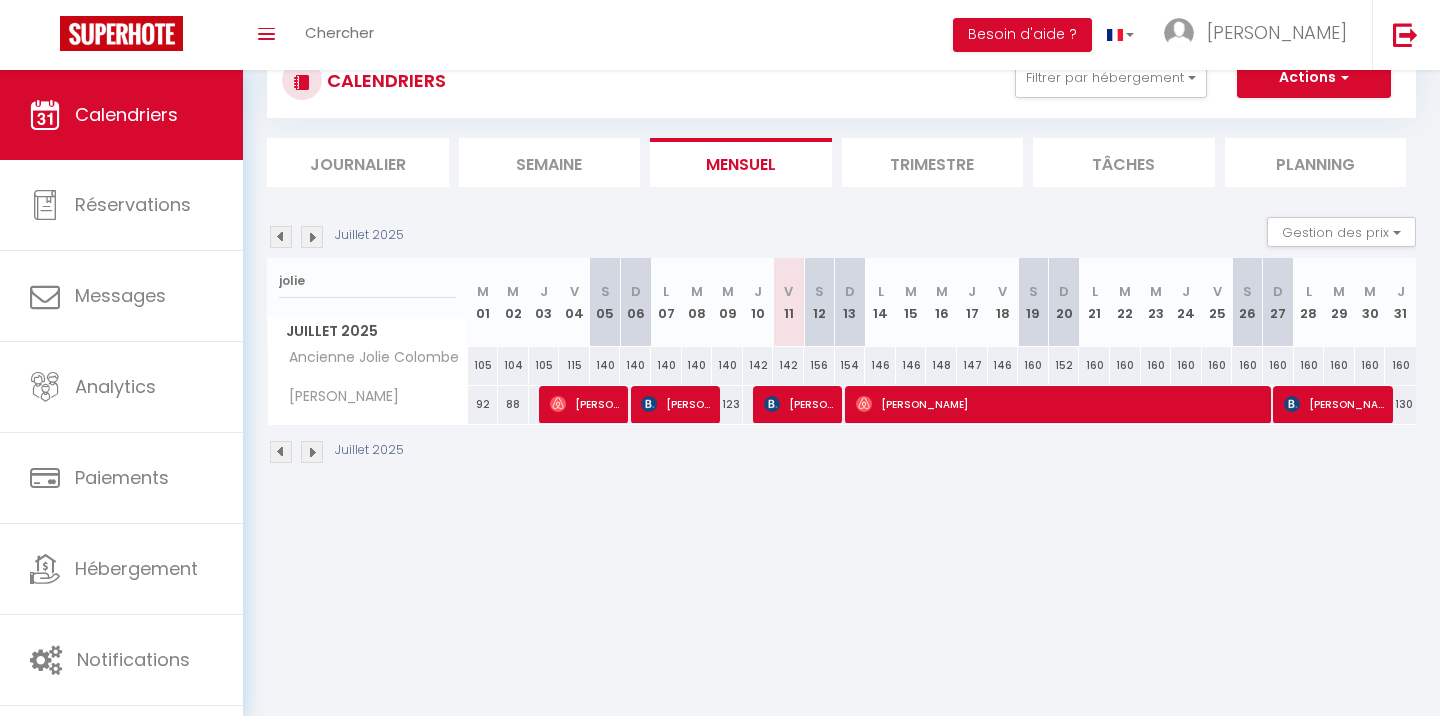 scroll, scrollTop: 0, scrollLeft: 0, axis: both 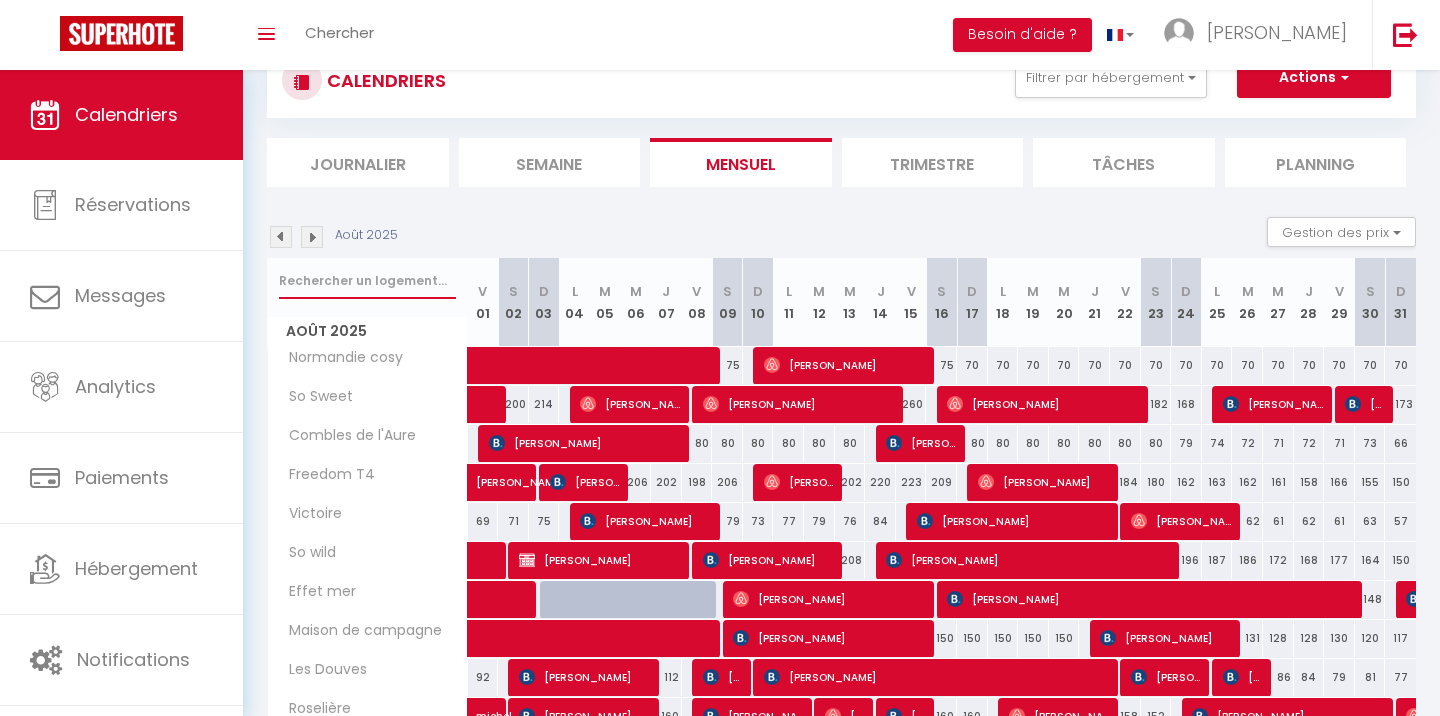click at bounding box center (367, 281) 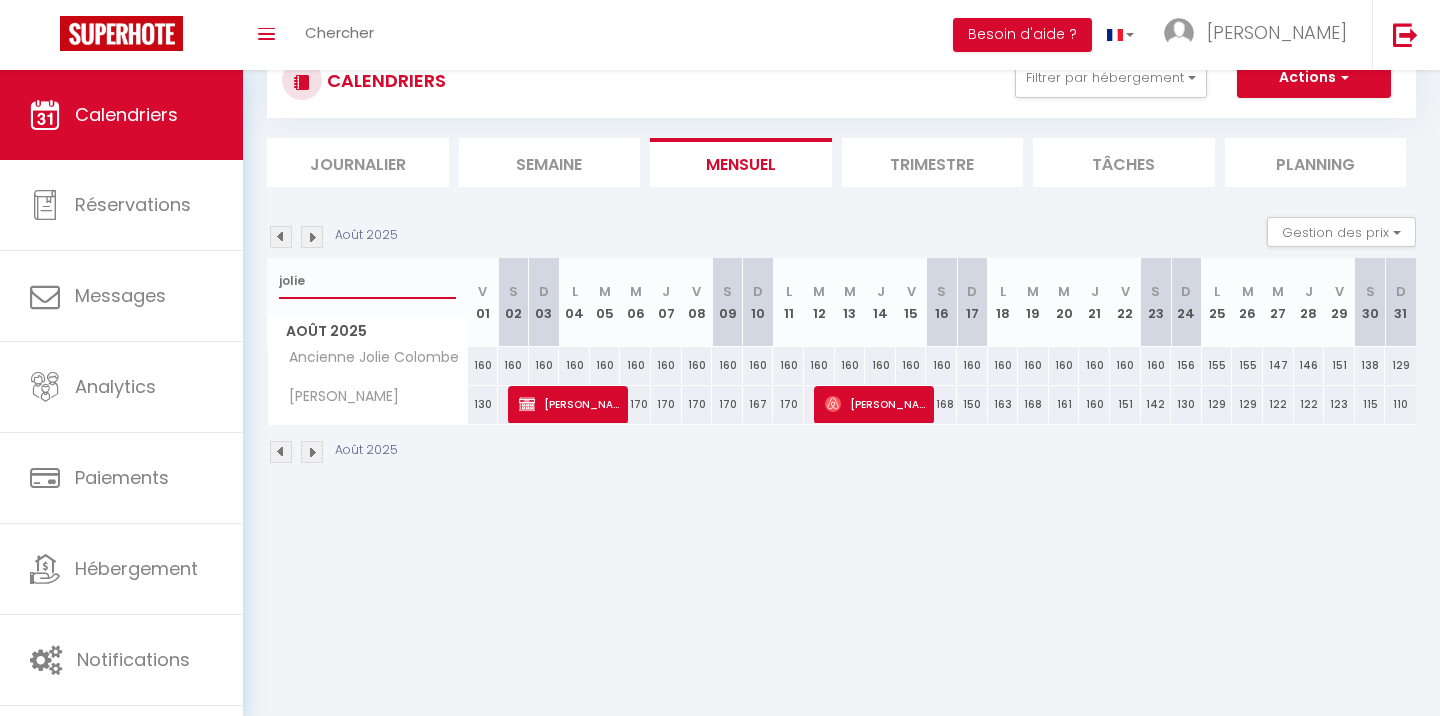 type on "jolie" 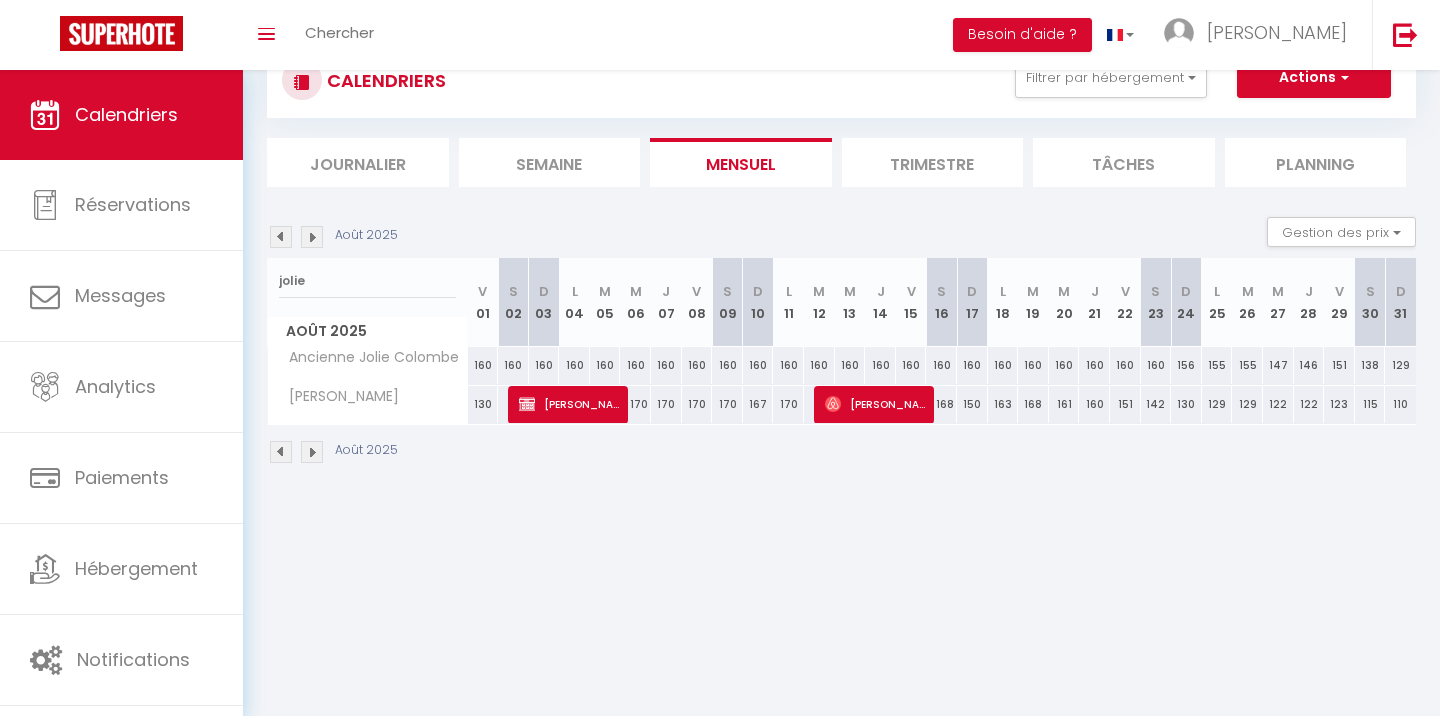 click at bounding box center [281, 237] 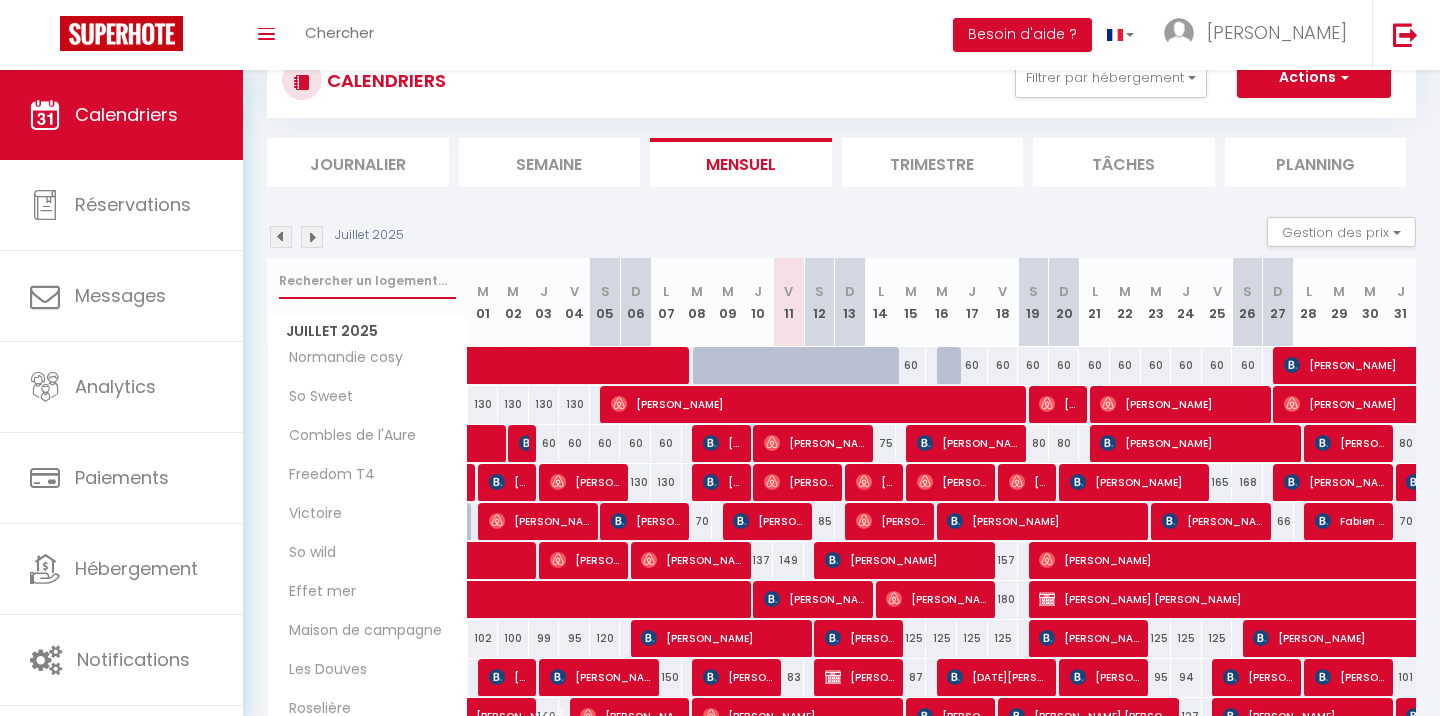 click at bounding box center (367, 281) 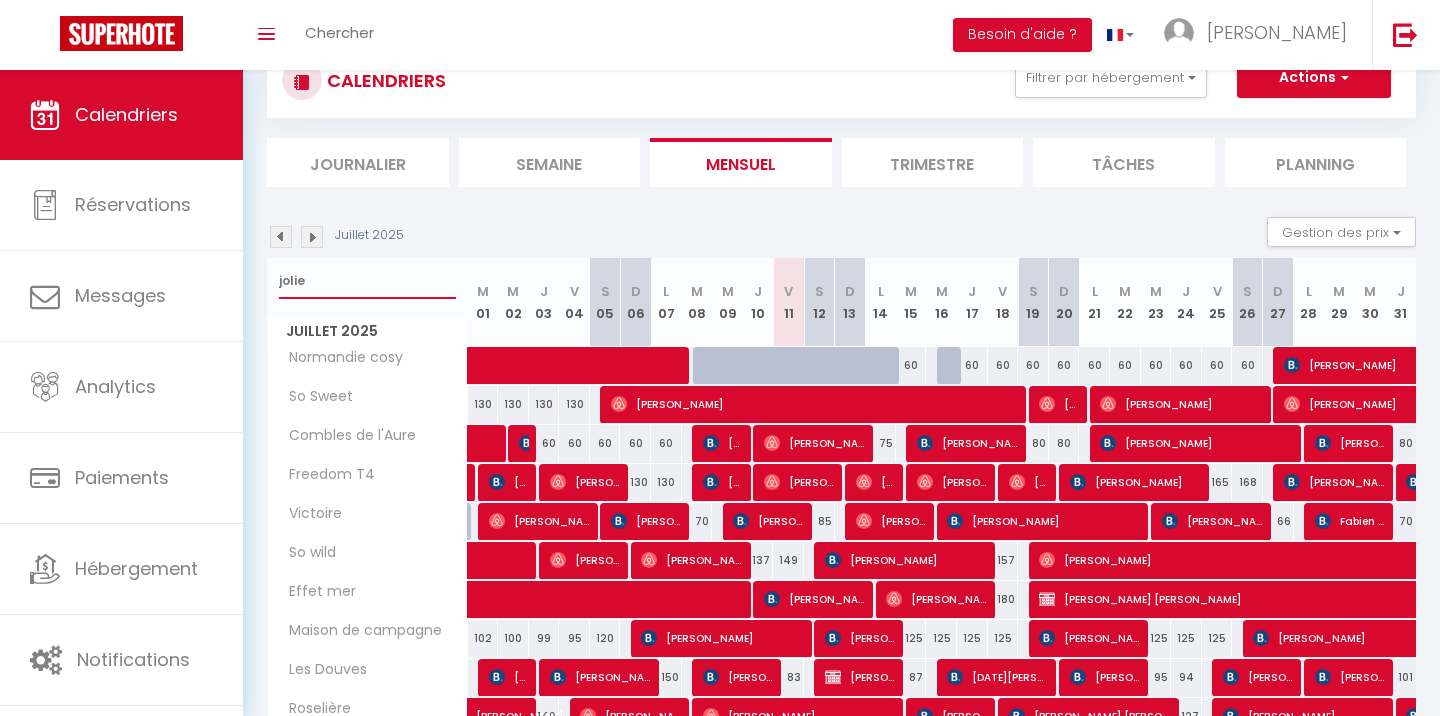 type on "jolie" 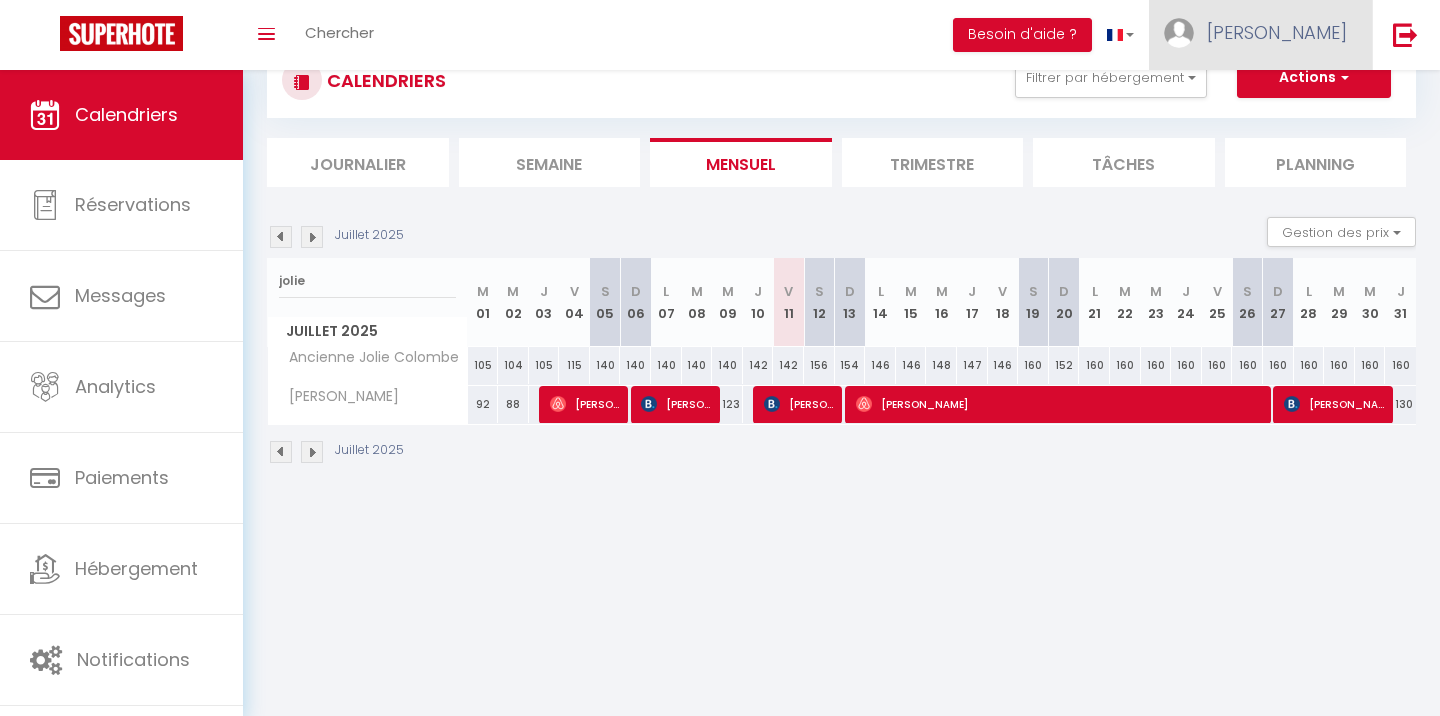 click on "[PERSON_NAME]" at bounding box center [1277, 32] 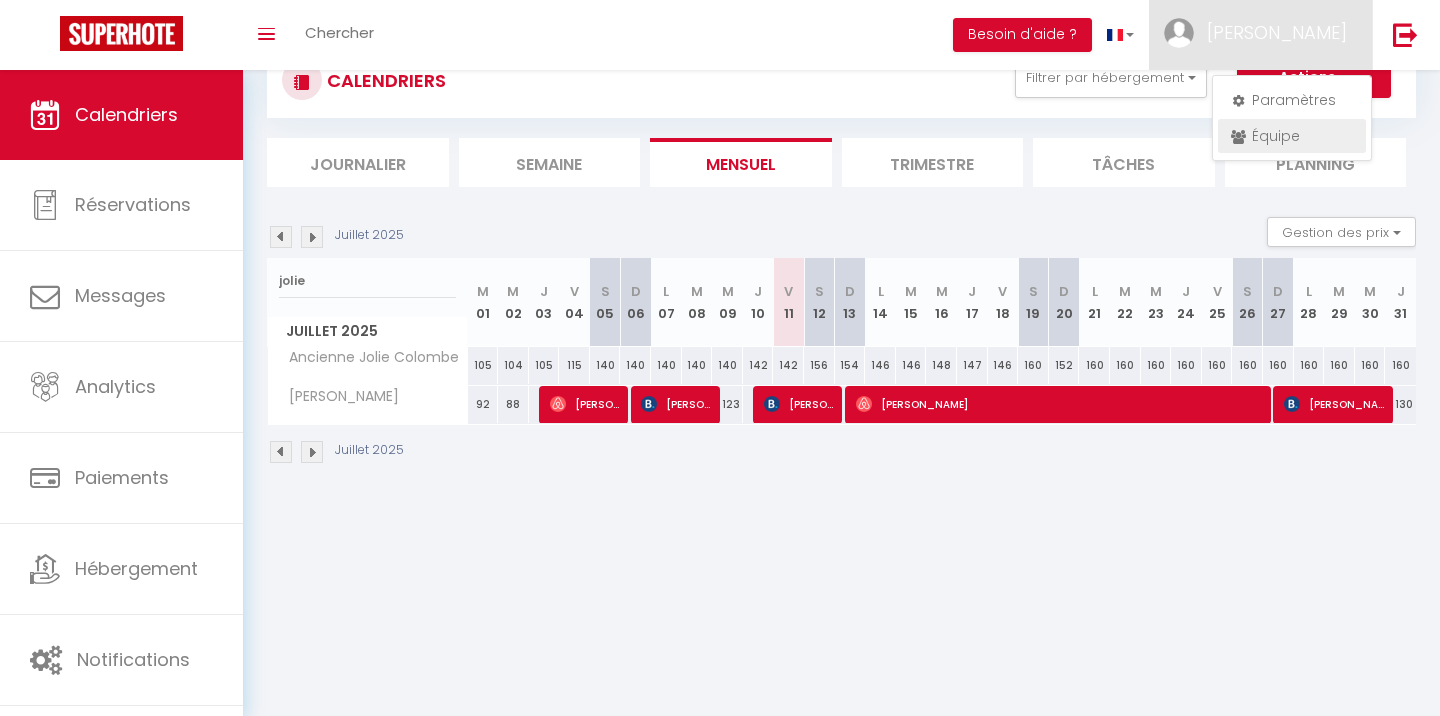 click on "Équipe" at bounding box center [1292, 136] 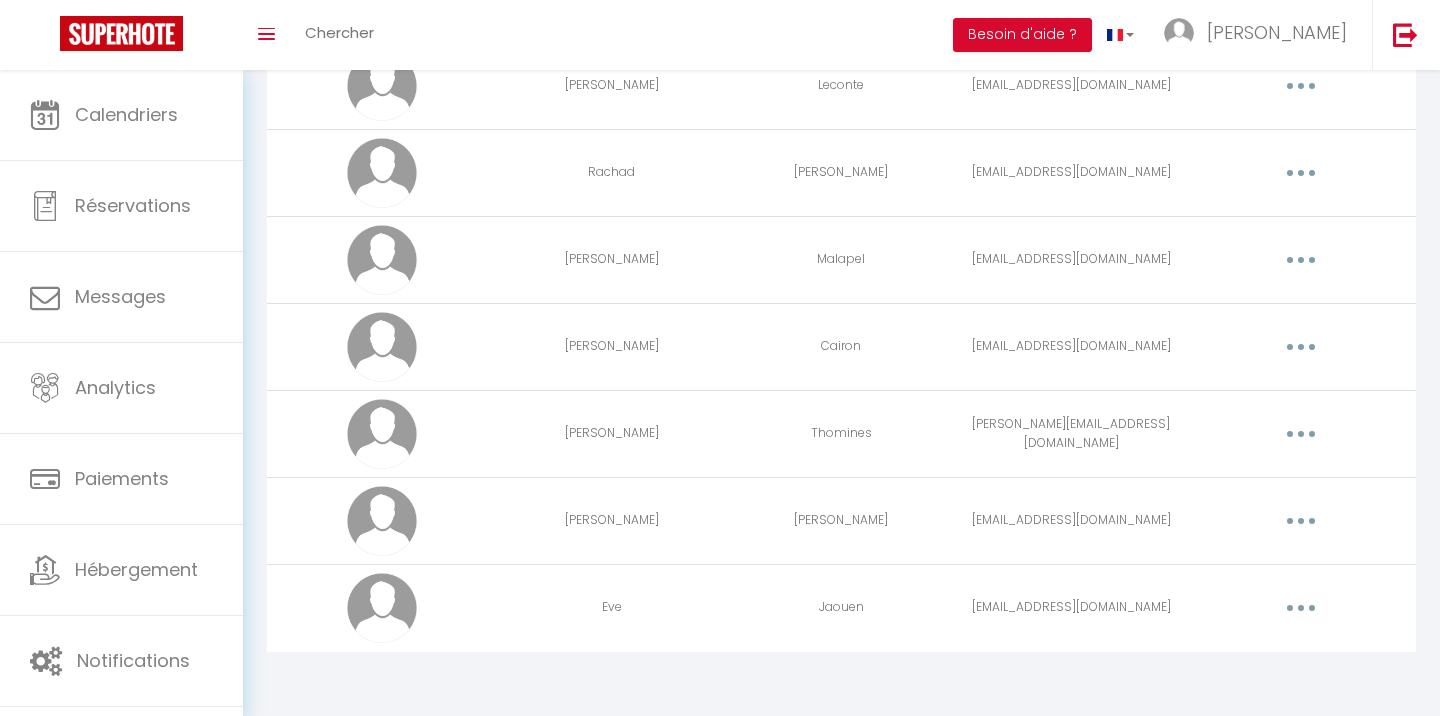 scroll, scrollTop: 1586, scrollLeft: 0, axis: vertical 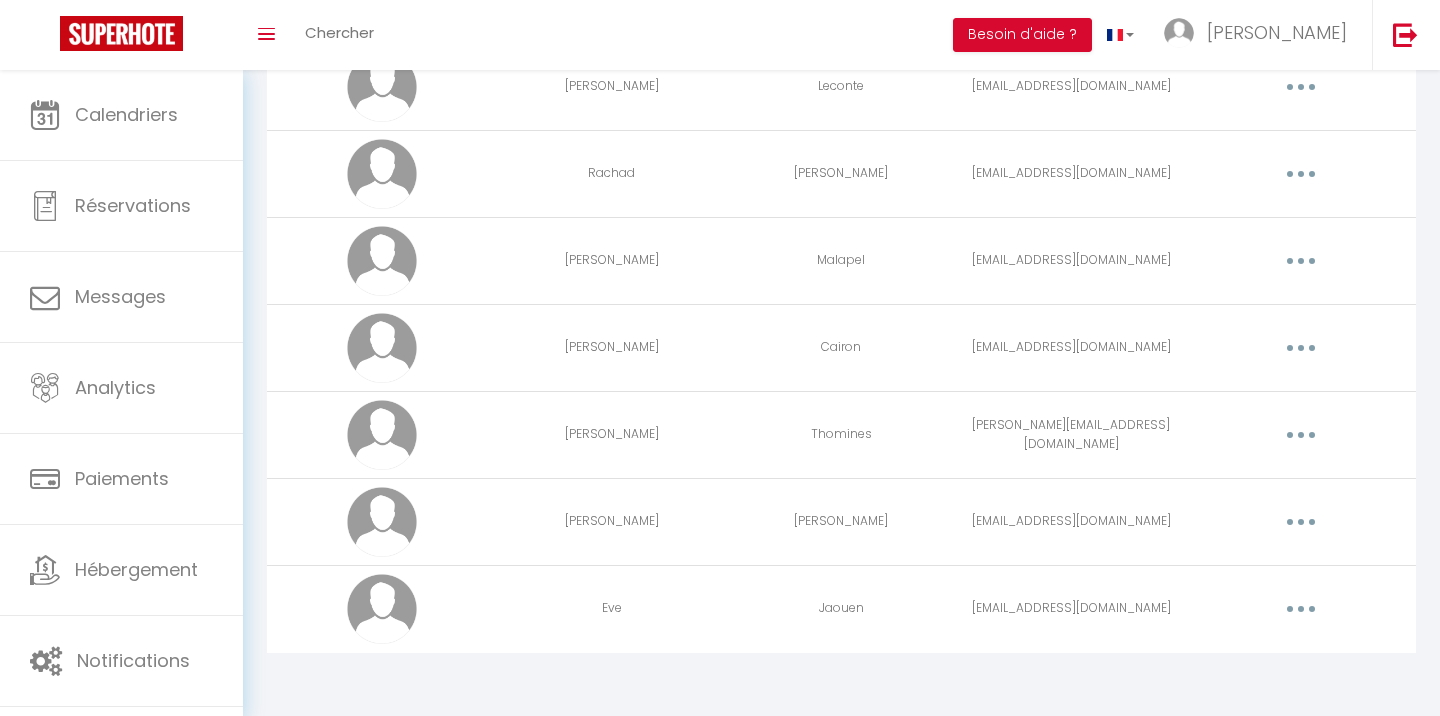 click at bounding box center [1301, 435] 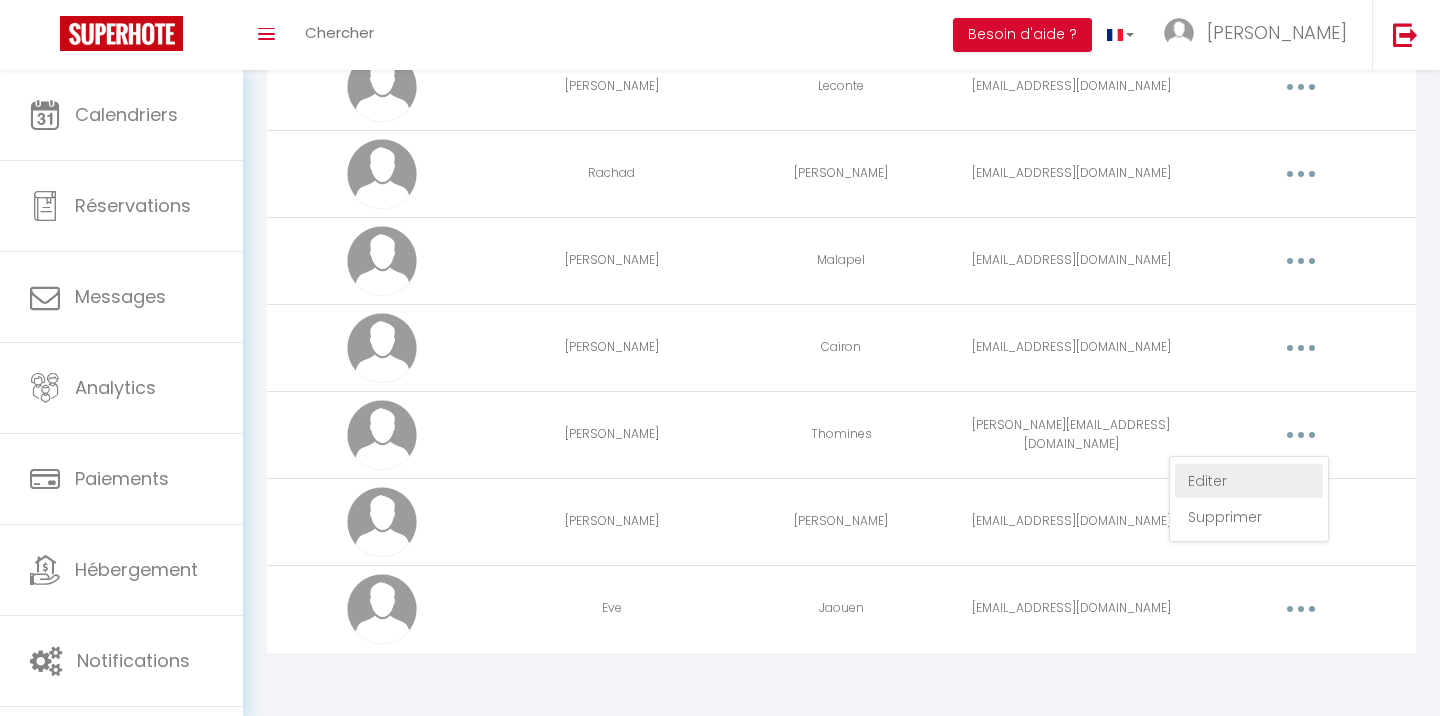 click on "Editer" at bounding box center (1249, 481) 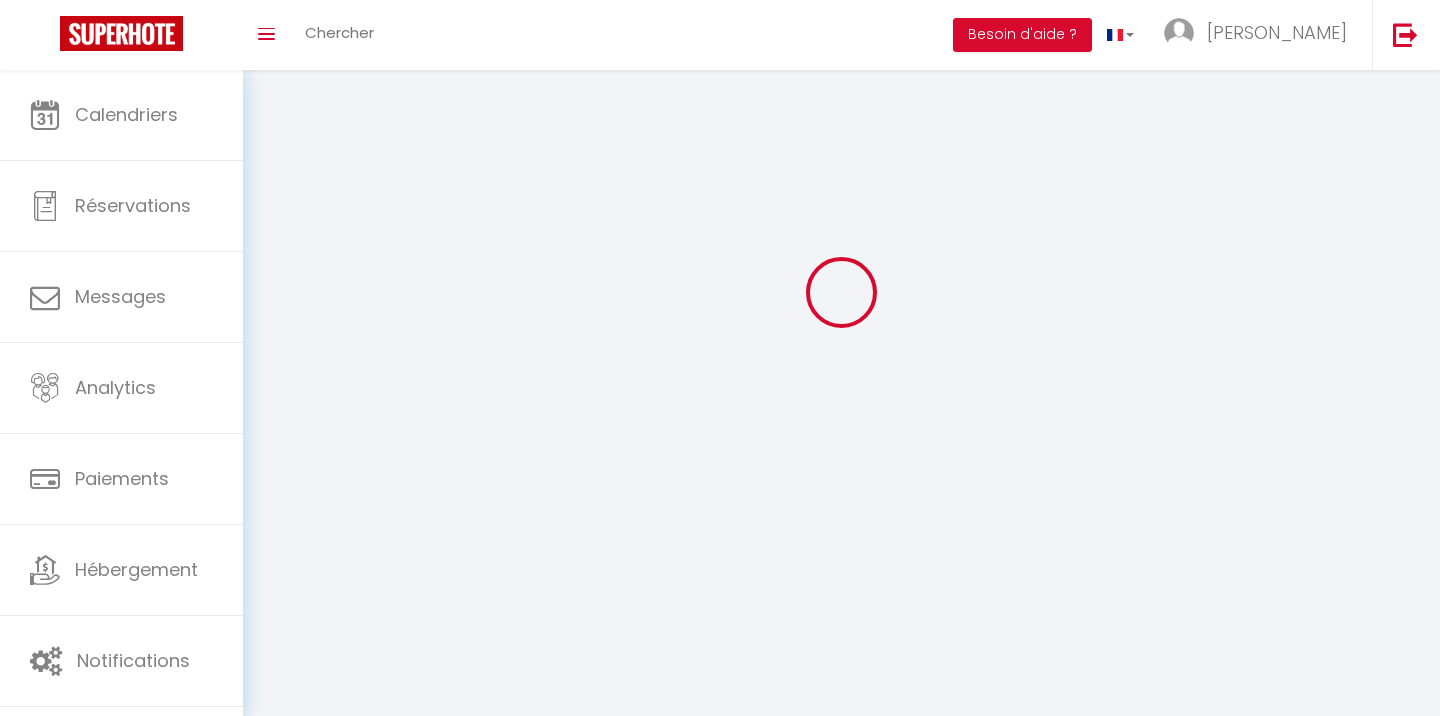scroll, scrollTop: 70, scrollLeft: 0, axis: vertical 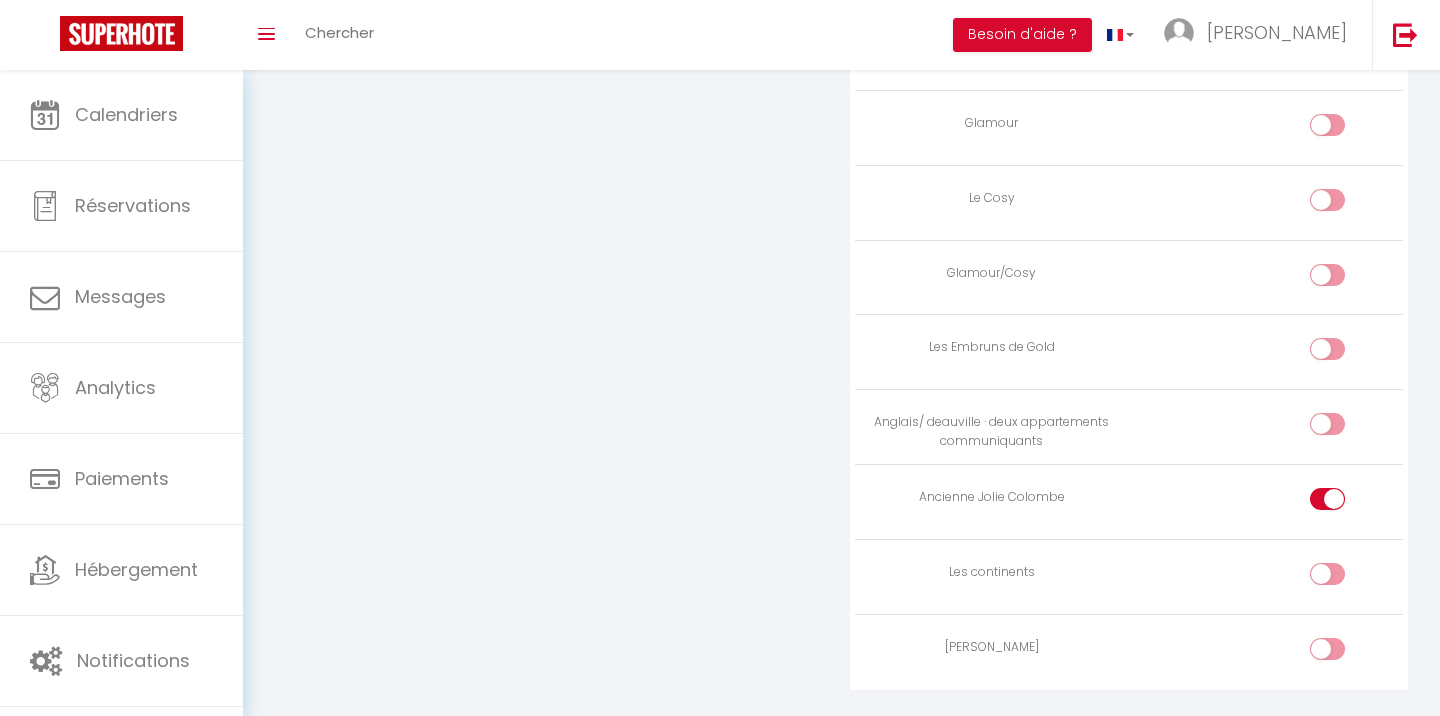 click at bounding box center (1344, 503) 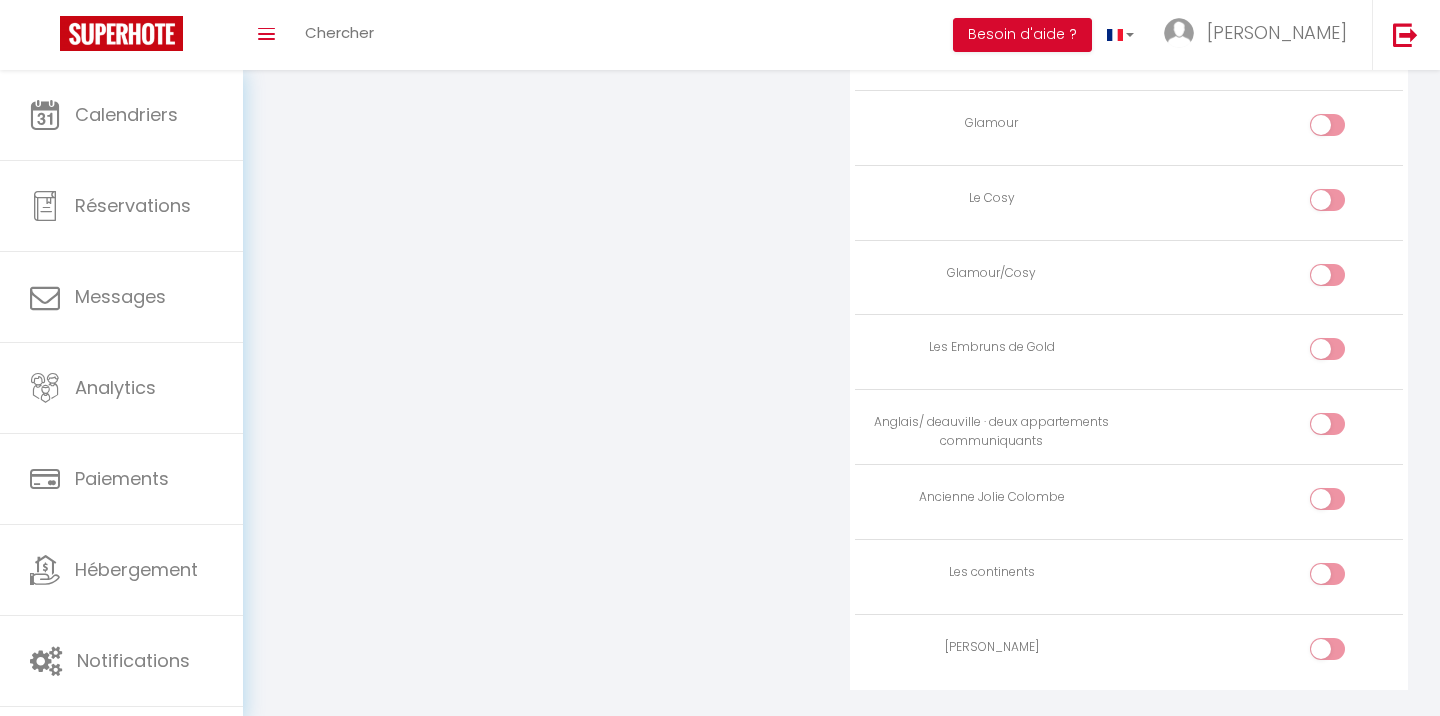 click at bounding box center [1344, 653] 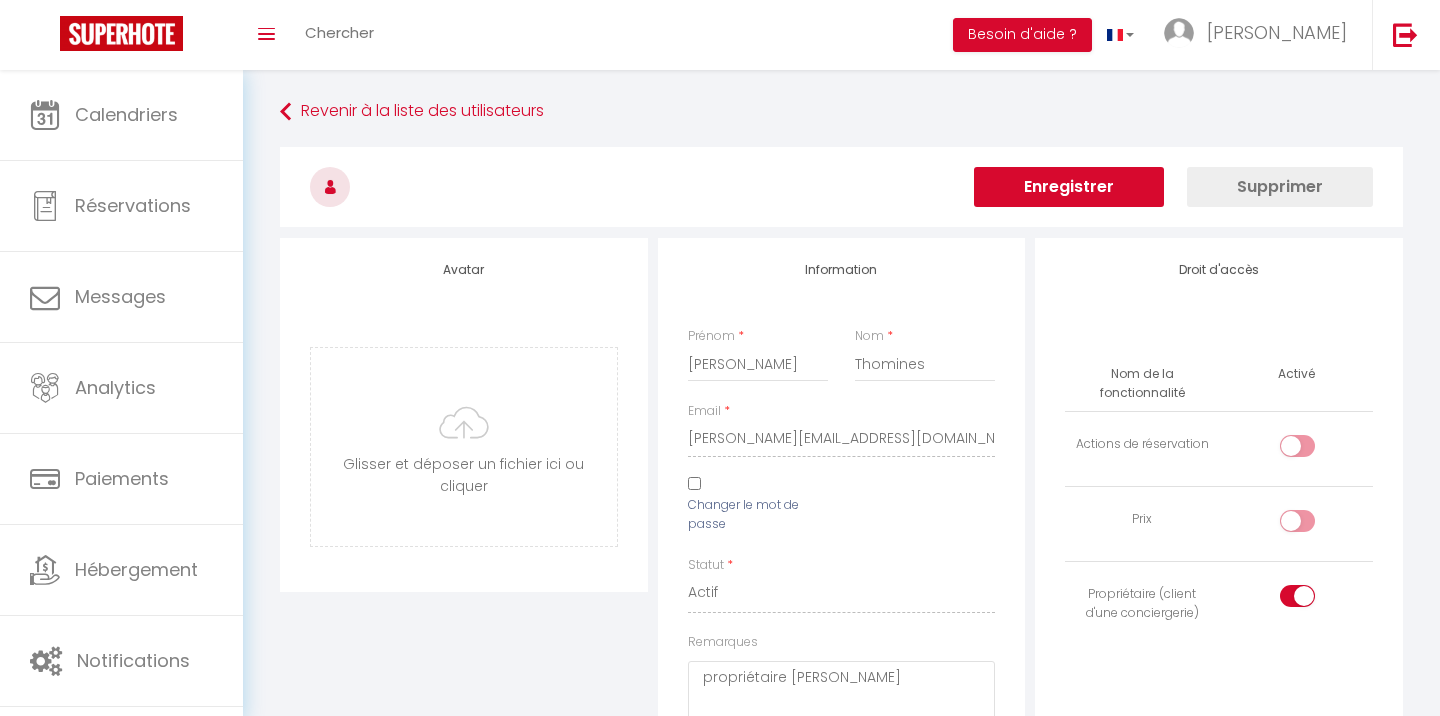 scroll, scrollTop: 0, scrollLeft: 0, axis: both 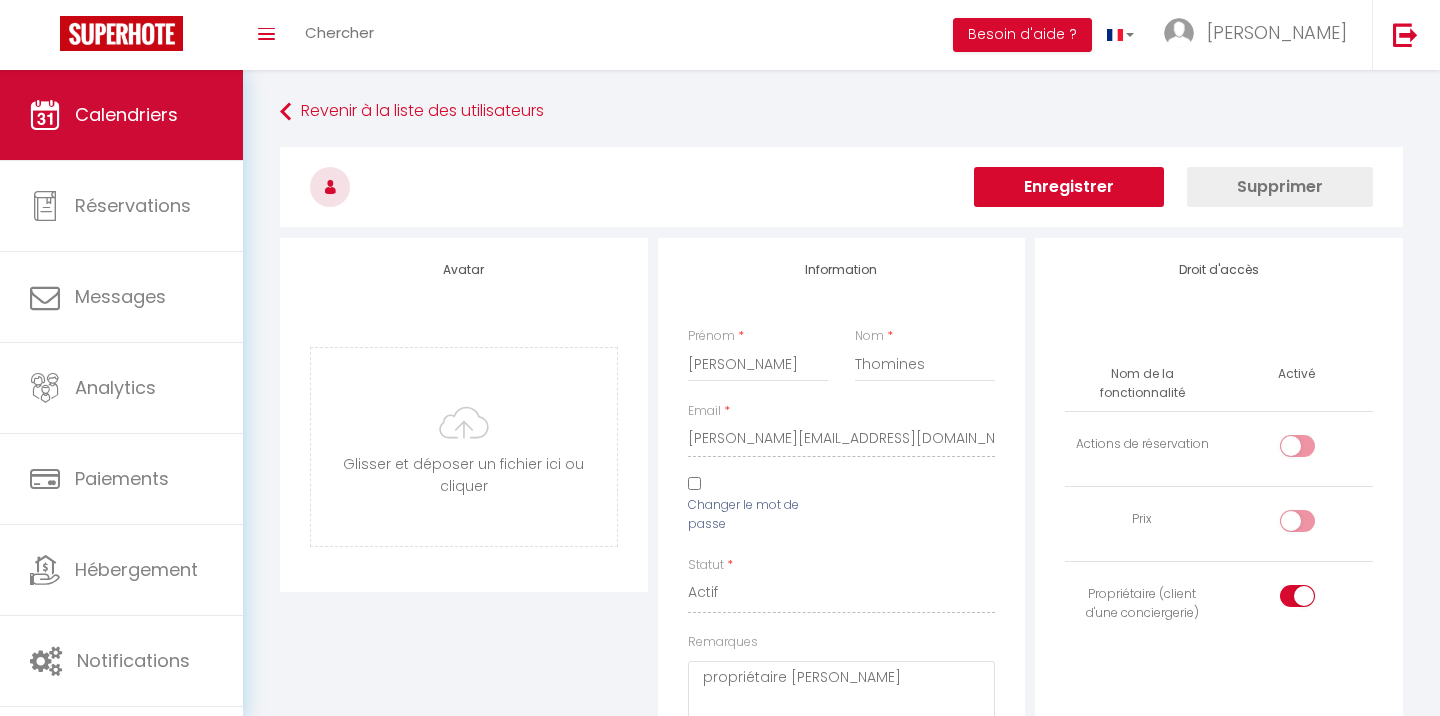click on "Calendriers" at bounding box center [121, 115] 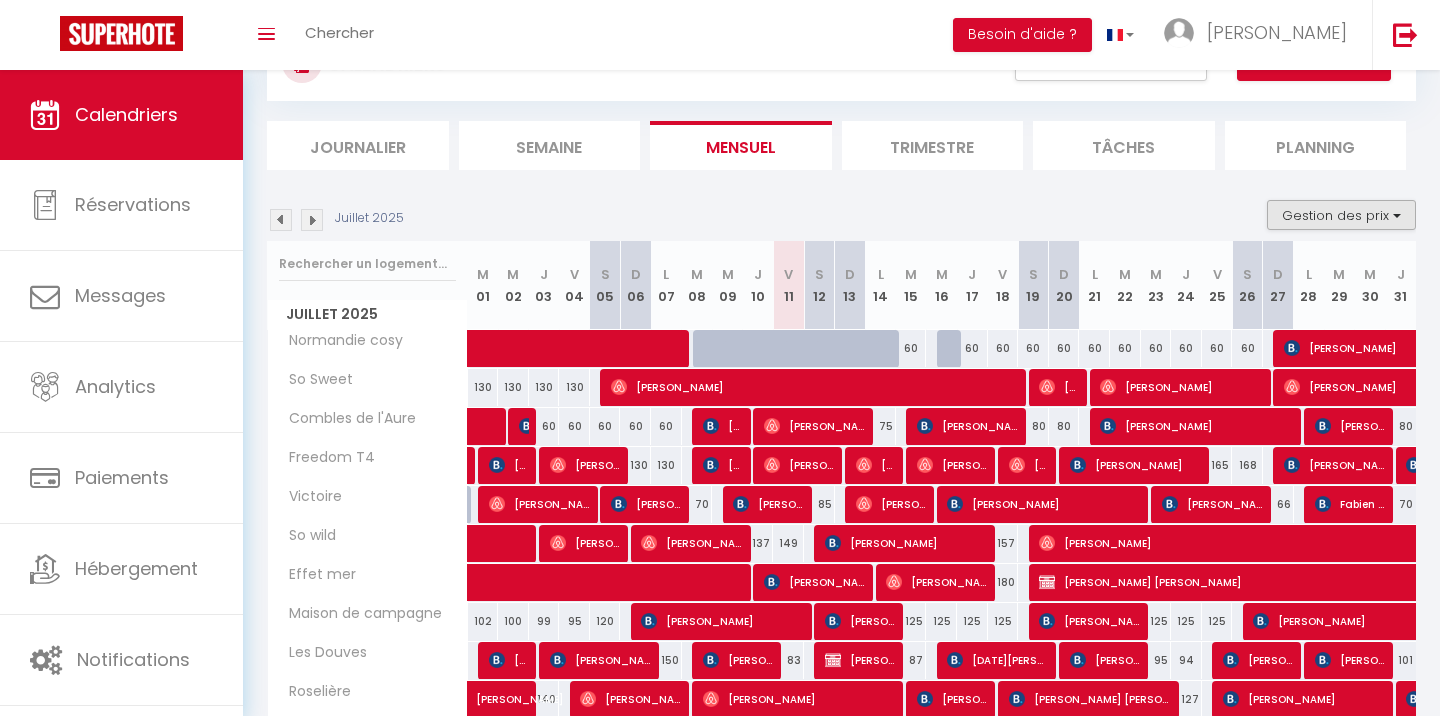 scroll, scrollTop: 30, scrollLeft: 0, axis: vertical 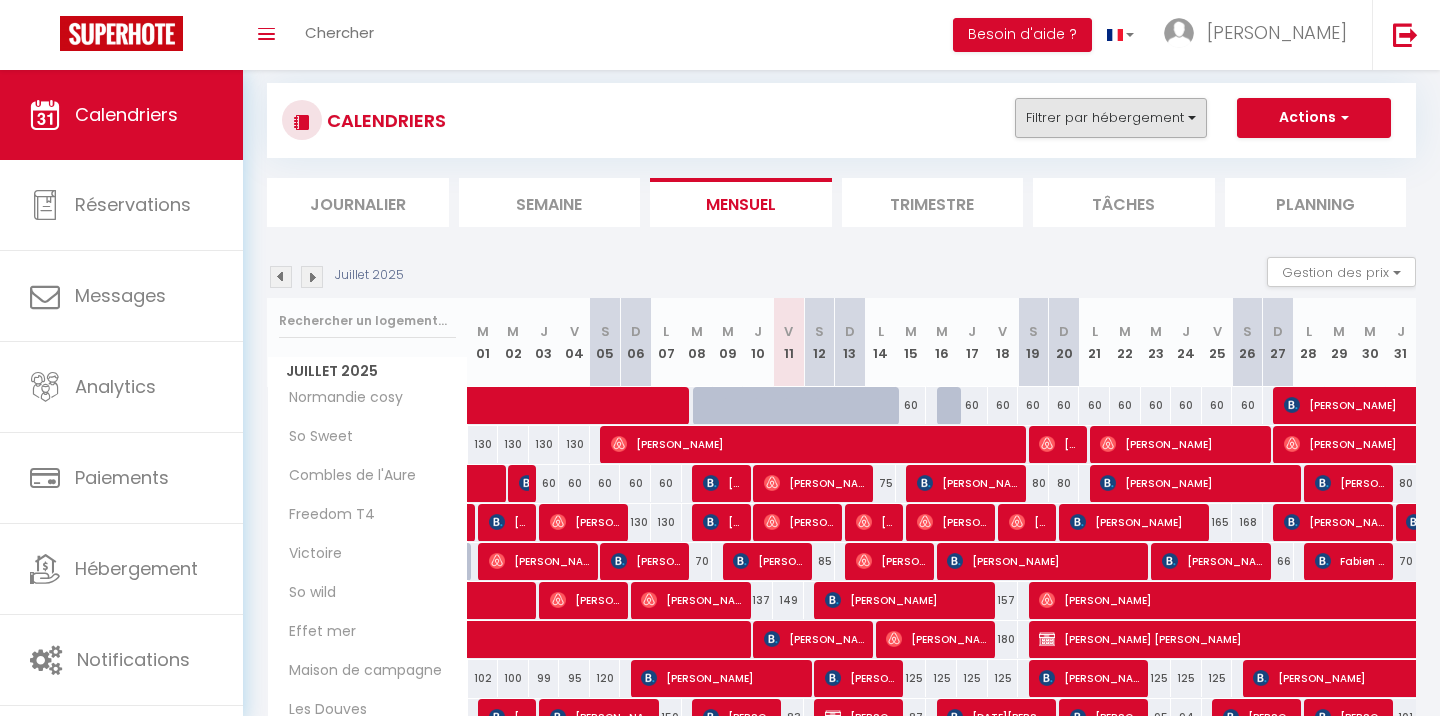 click on "Filtrer par hébergement" at bounding box center [1111, 118] 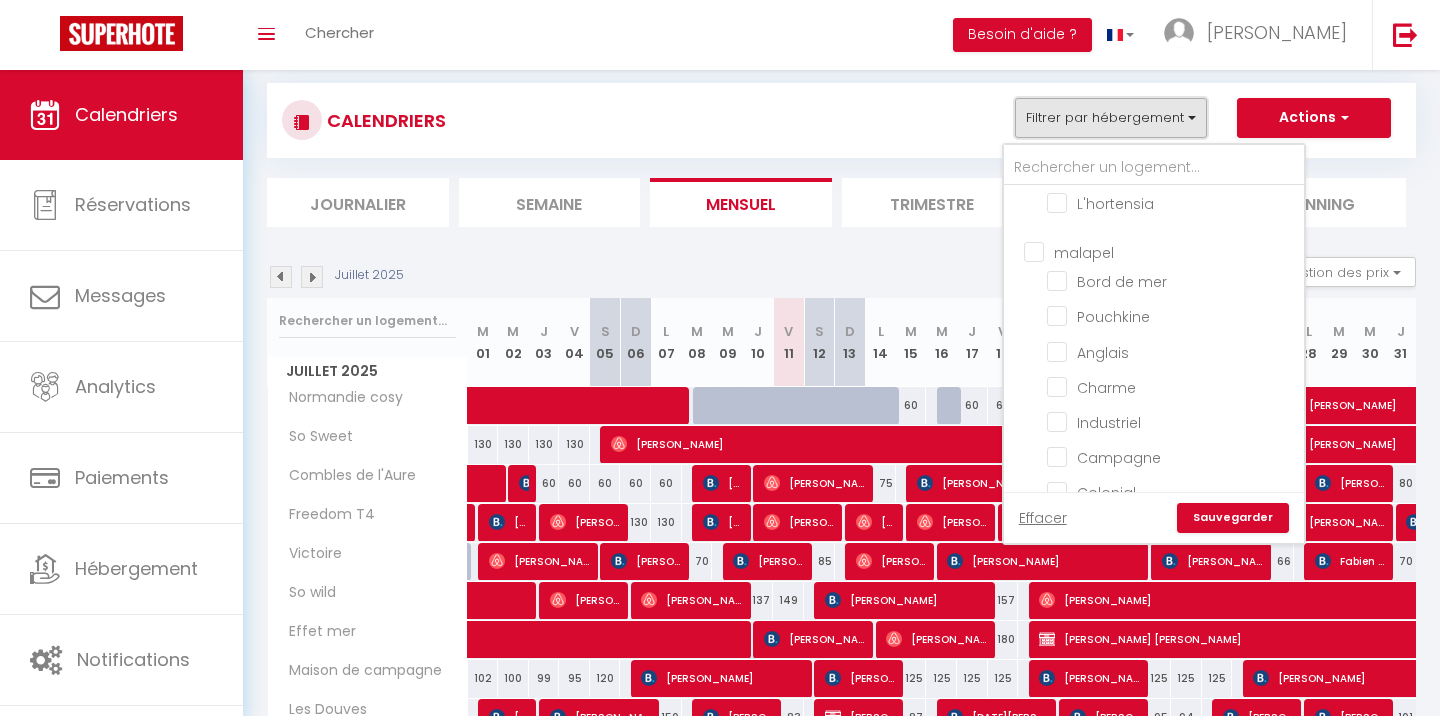 scroll, scrollTop: 600, scrollLeft: 0, axis: vertical 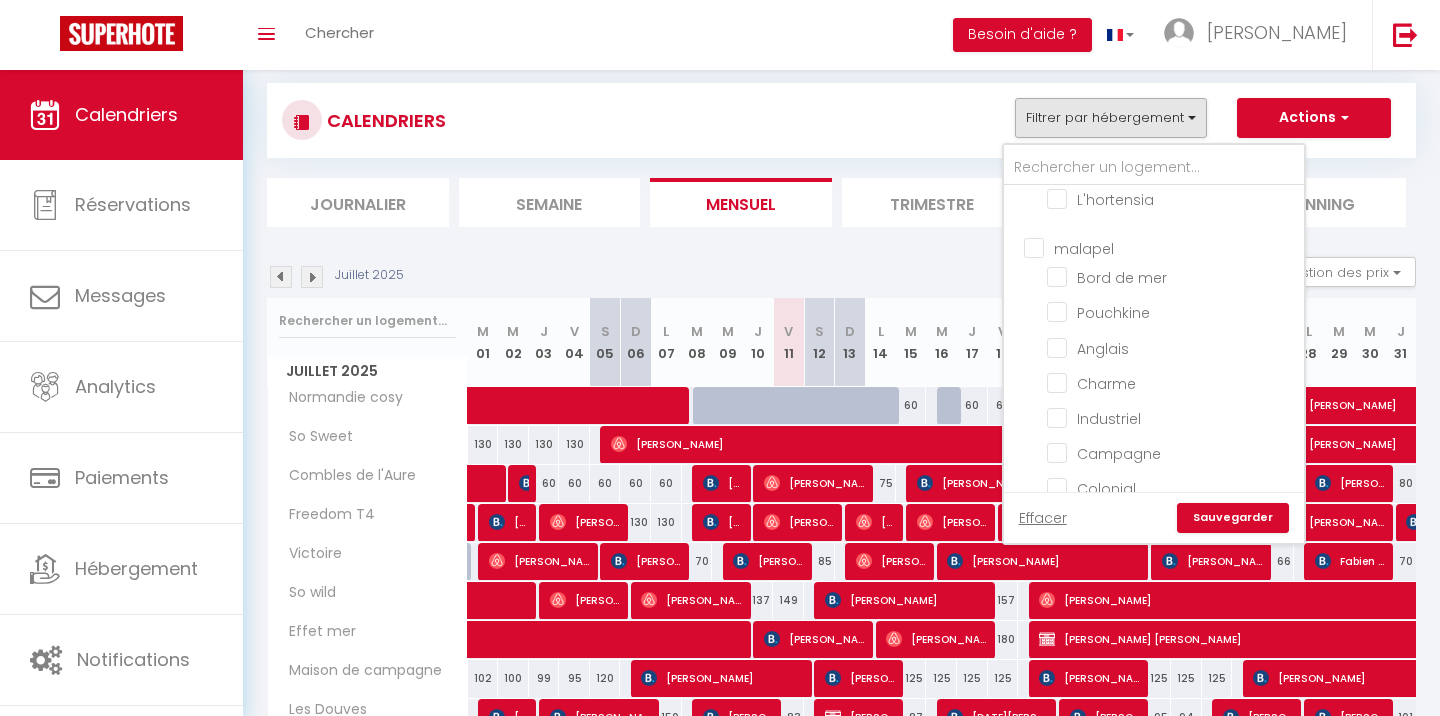 click on "malapel" at bounding box center [1174, 247] 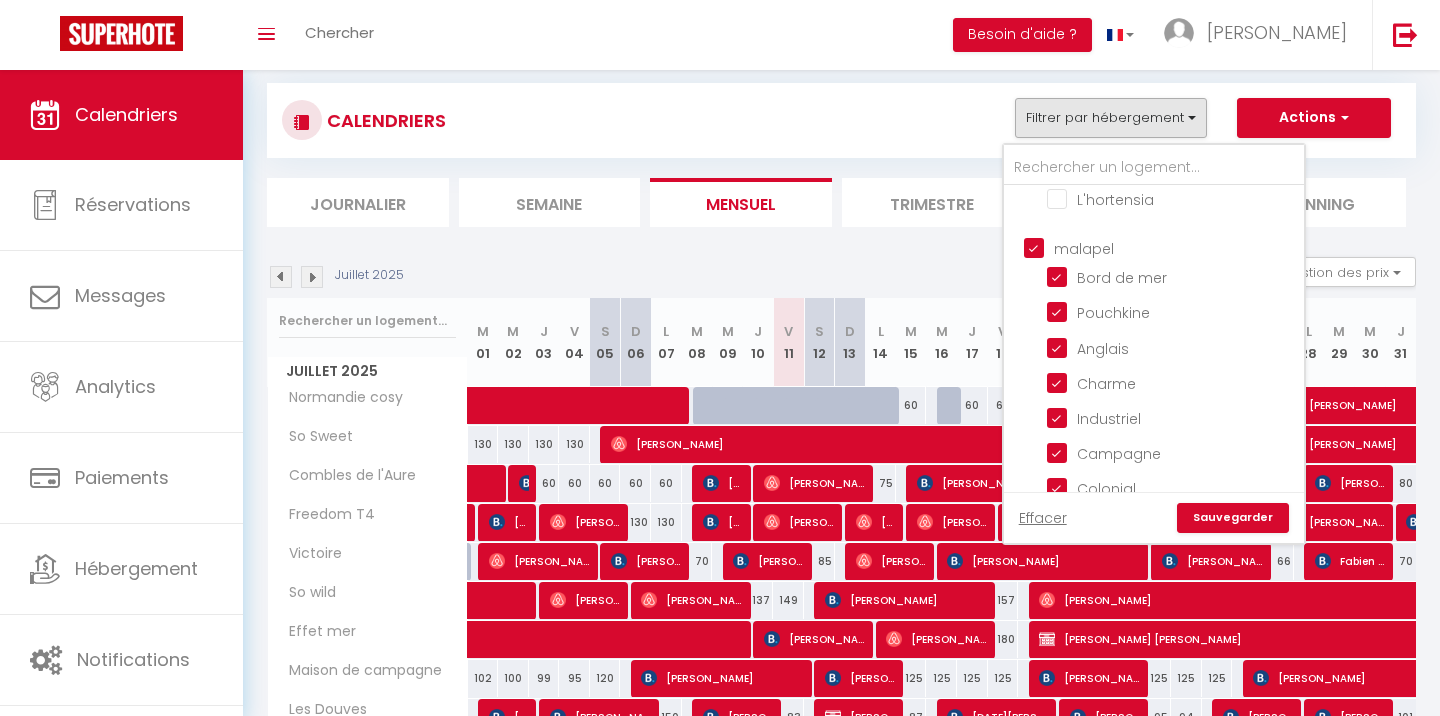 checkbox on "false" 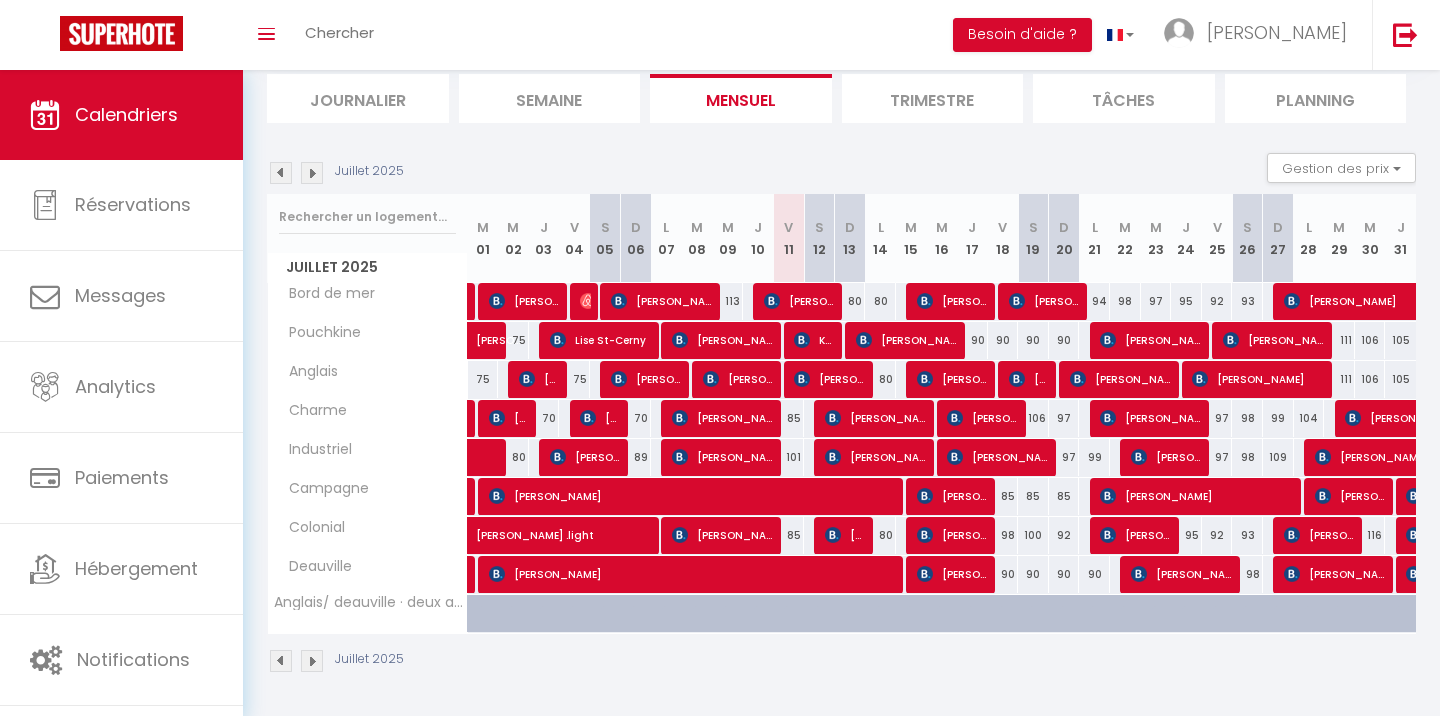scroll, scrollTop: 133, scrollLeft: 0, axis: vertical 